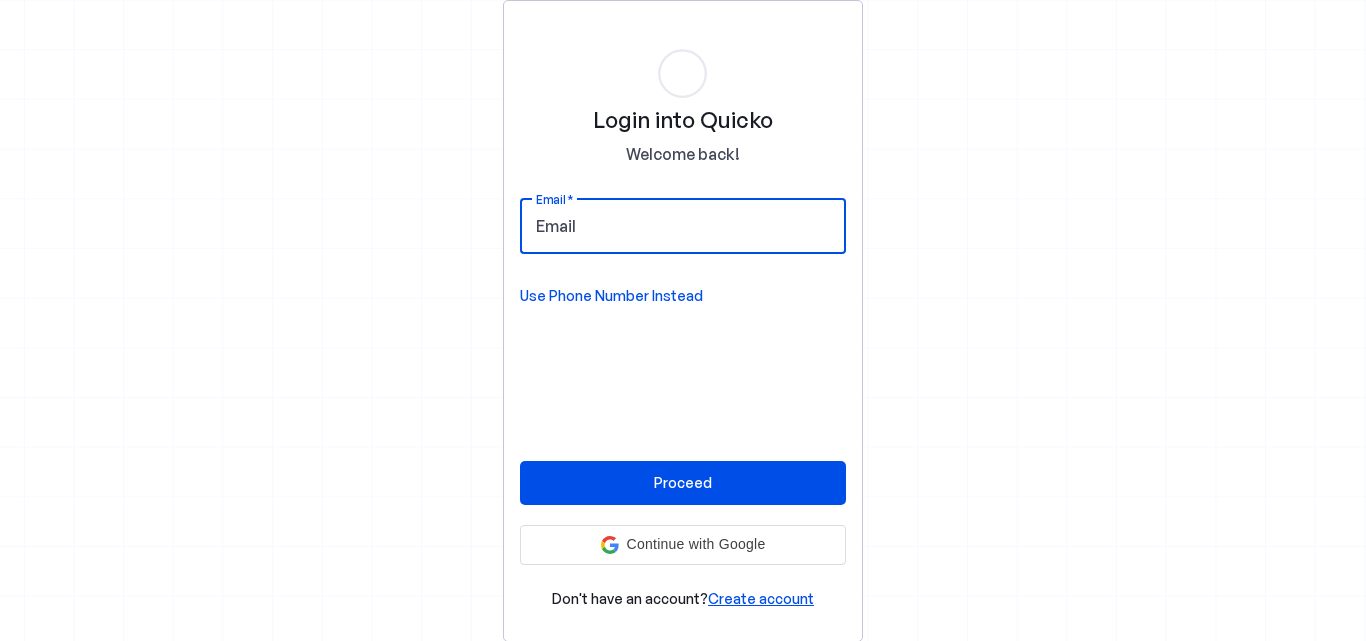 scroll, scrollTop: 0, scrollLeft: 0, axis: both 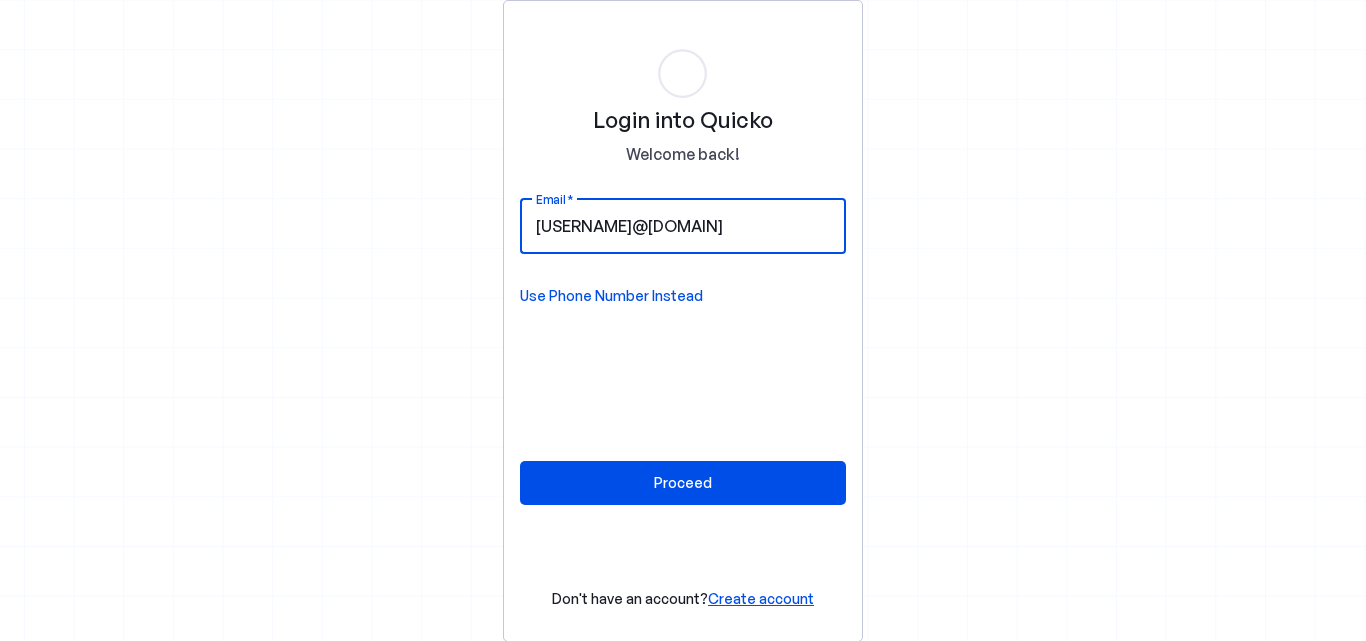 type on "[USERNAME]@[DOMAIN]" 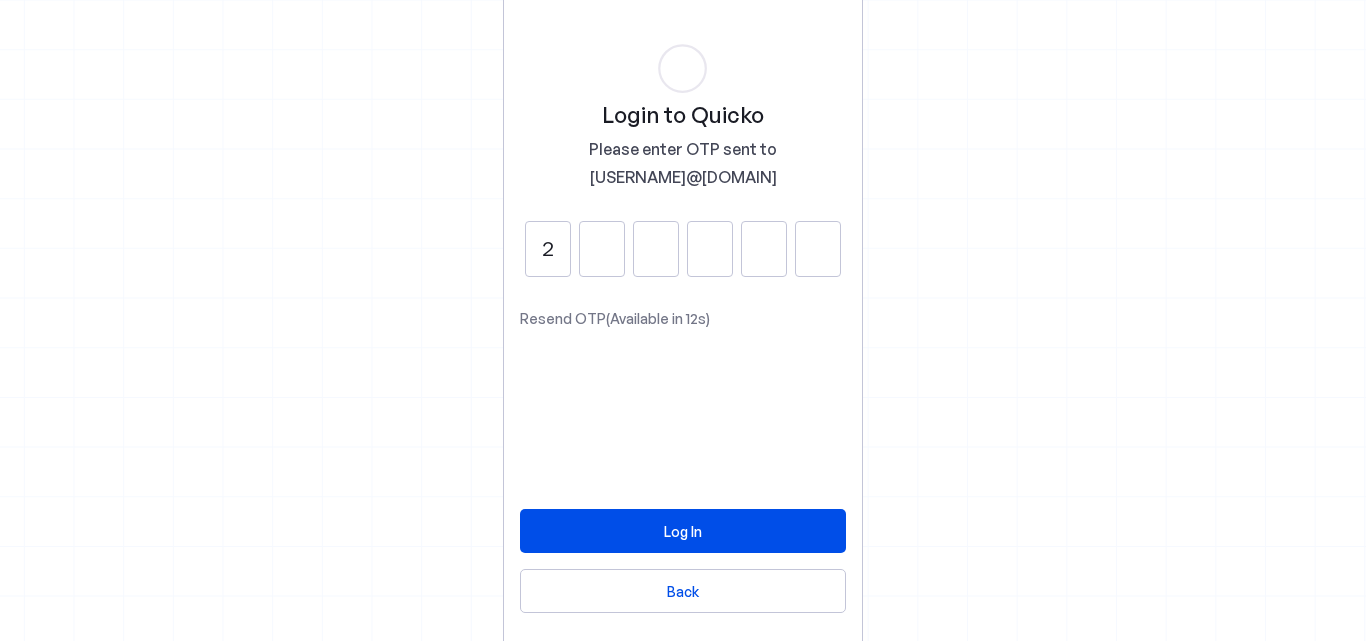 type on "2" 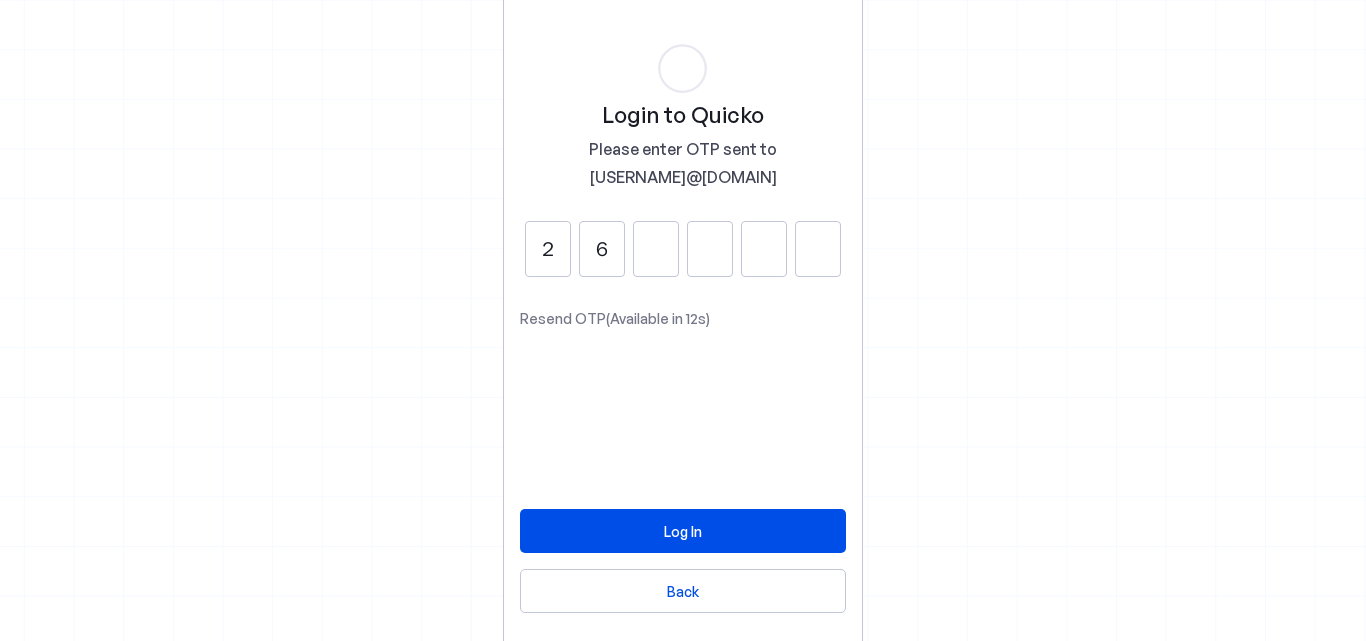 type on "6" 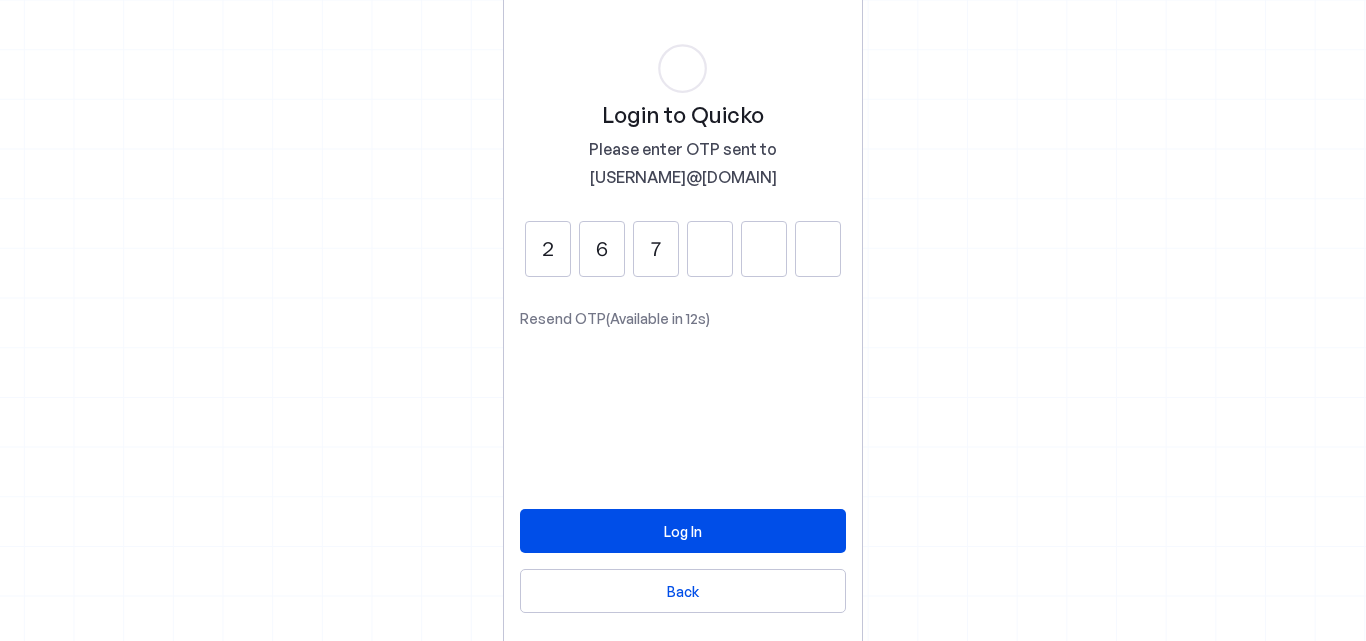 type on "7" 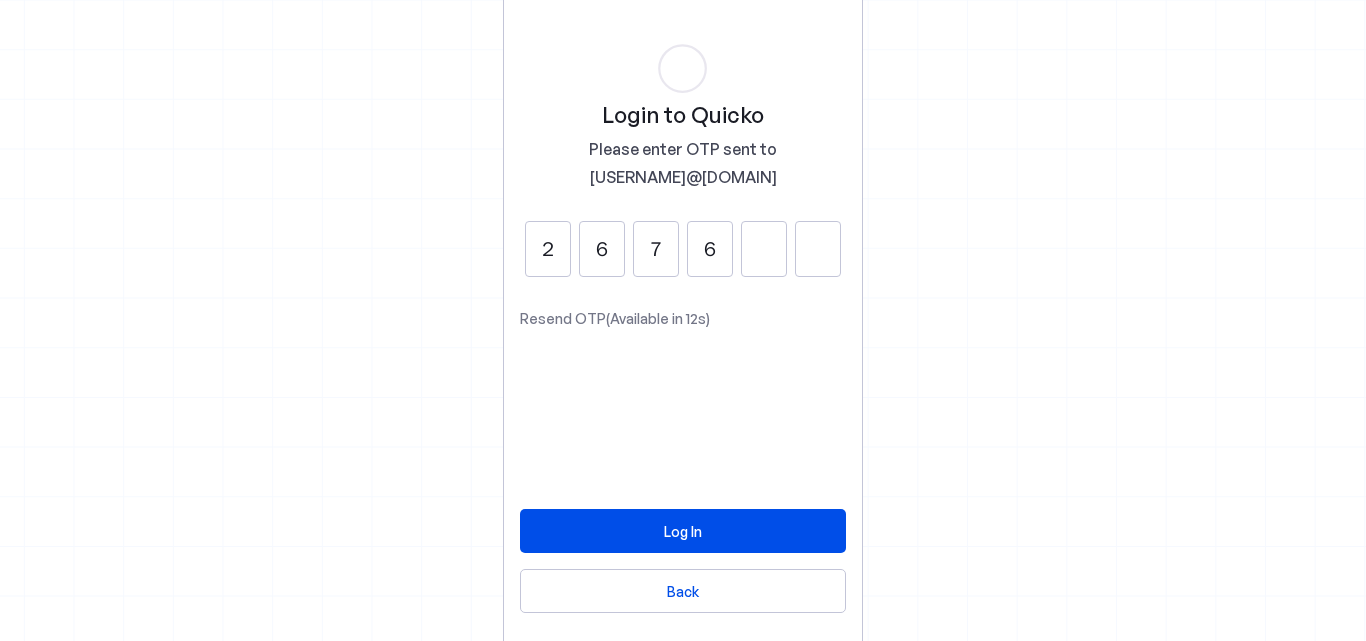 type on "6" 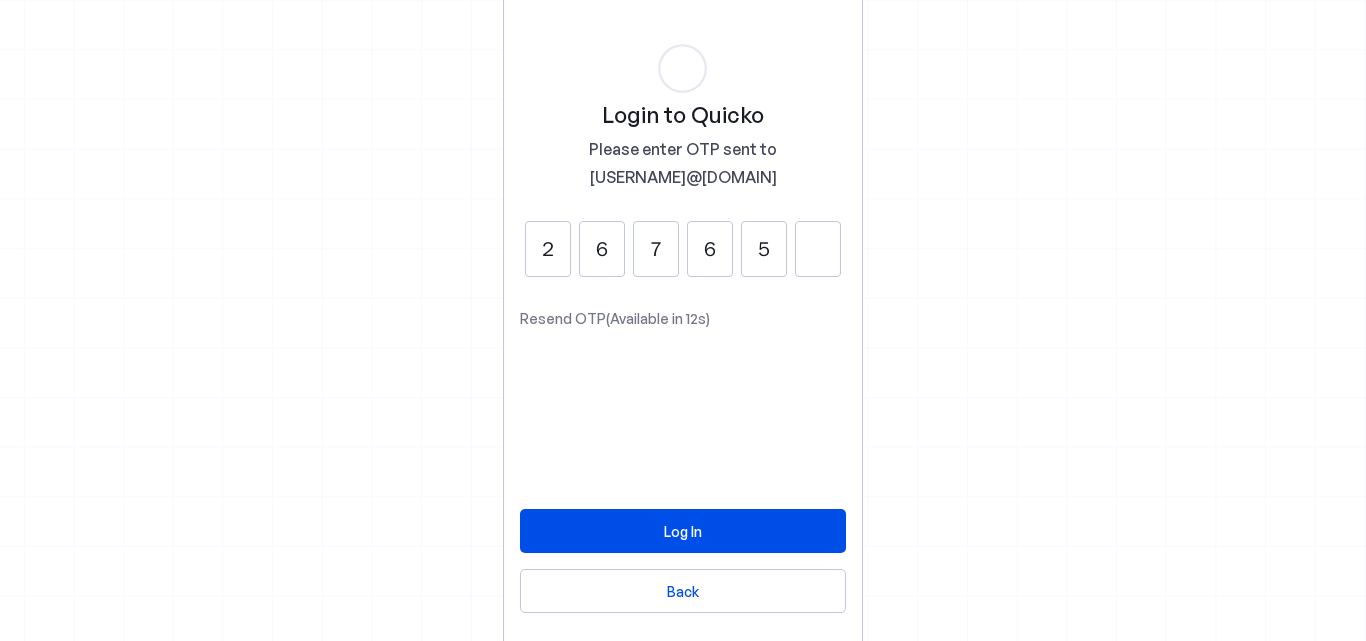 type on "5" 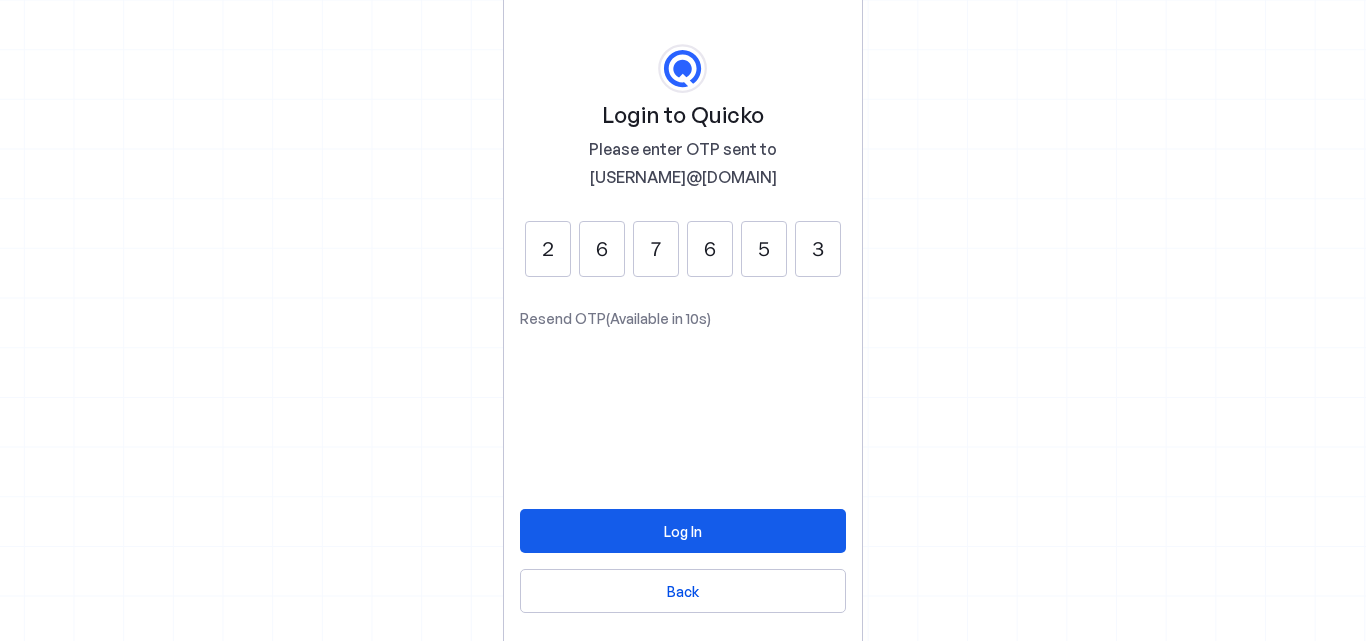 type on "3" 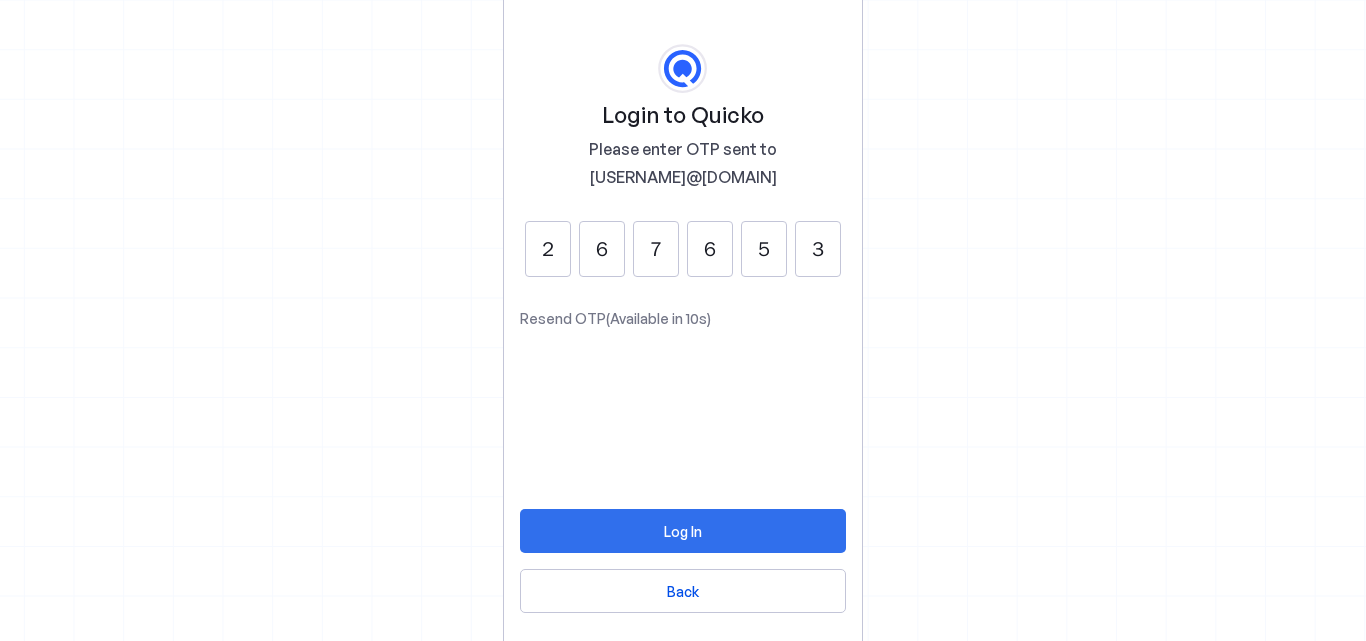 click at bounding box center [683, 531] 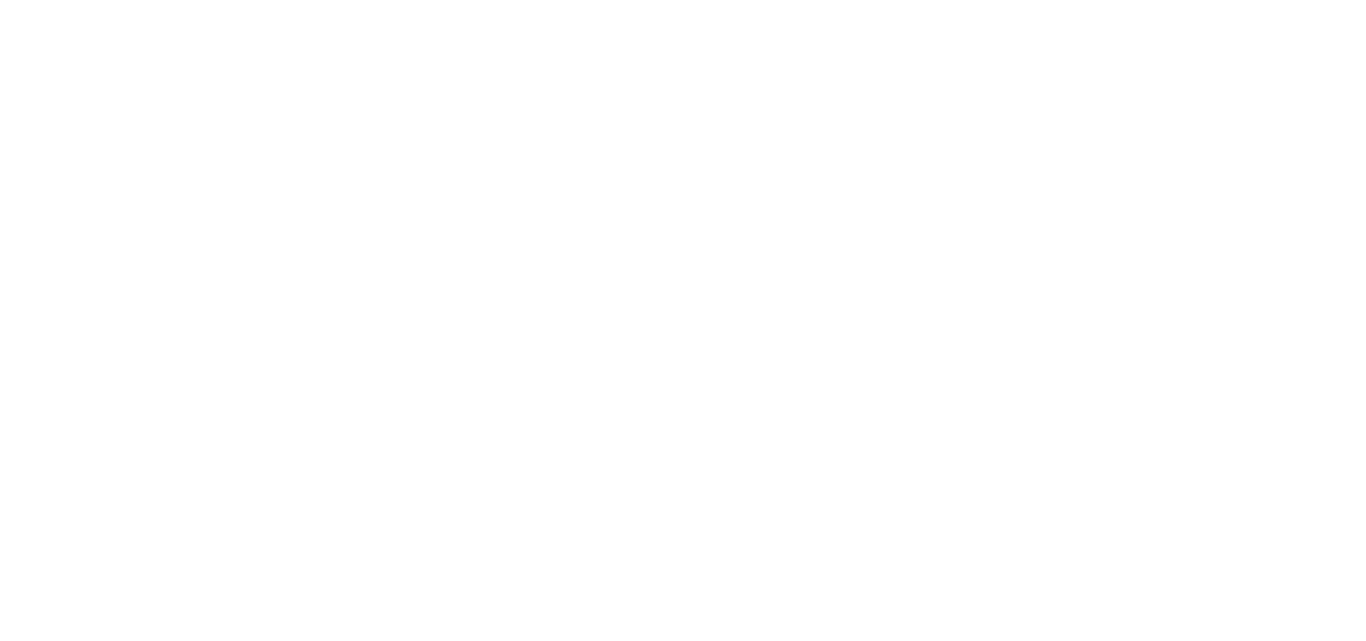 scroll, scrollTop: 0, scrollLeft: 0, axis: both 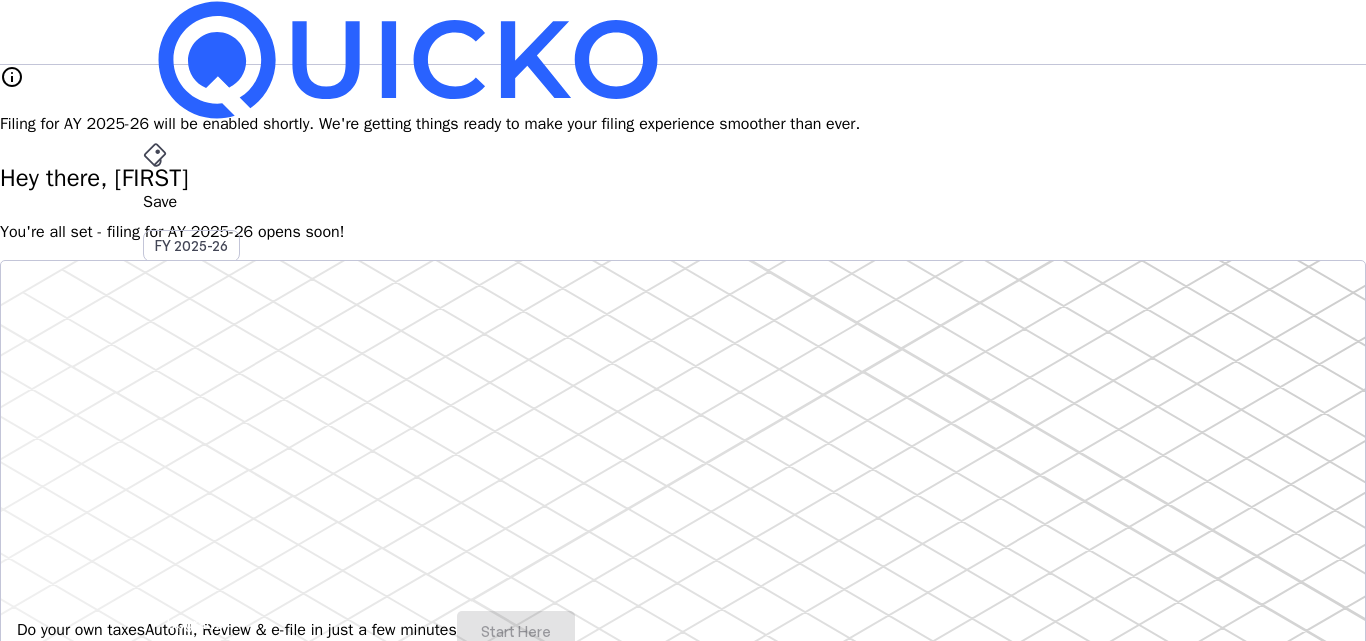 click on "File" at bounding box center [683, 408] 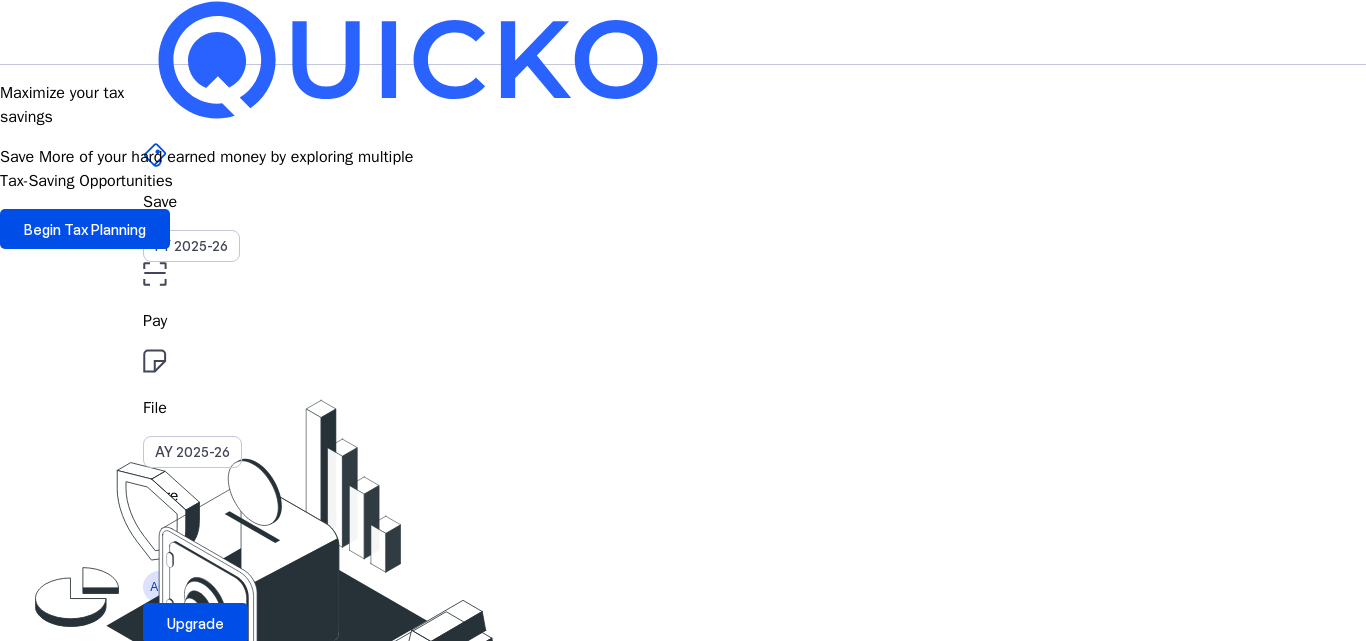 click at bounding box center [408, 60] 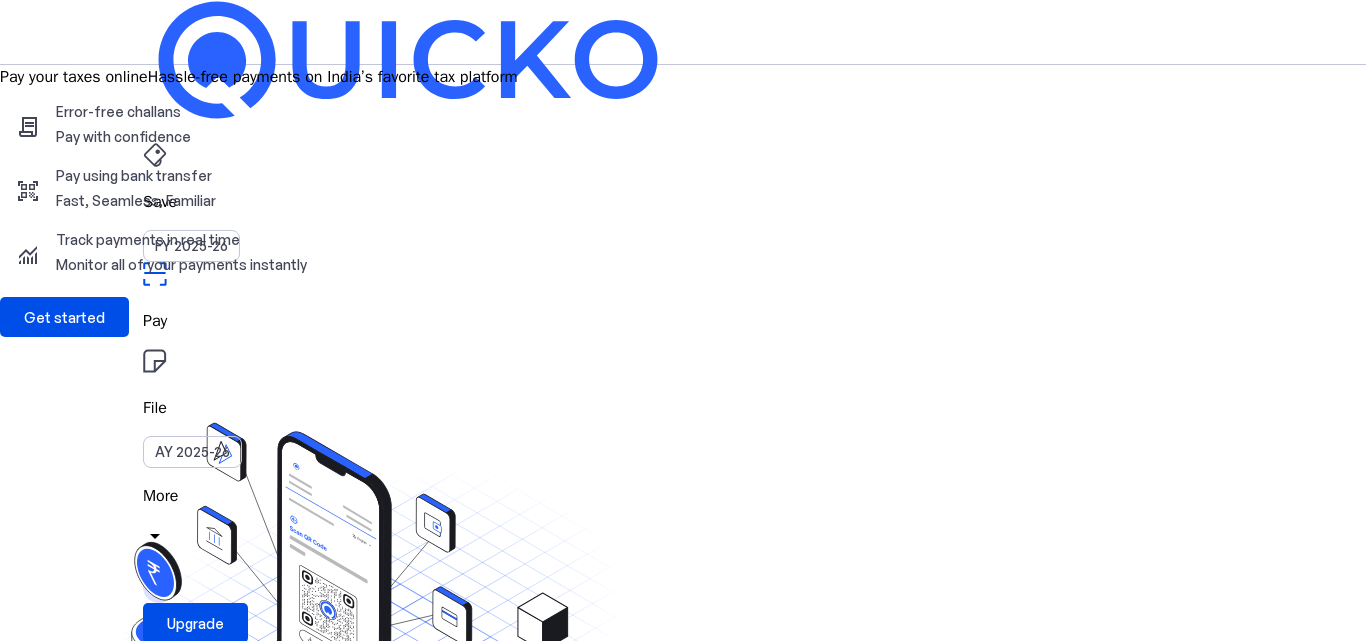 click on "File" at bounding box center [683, 202] 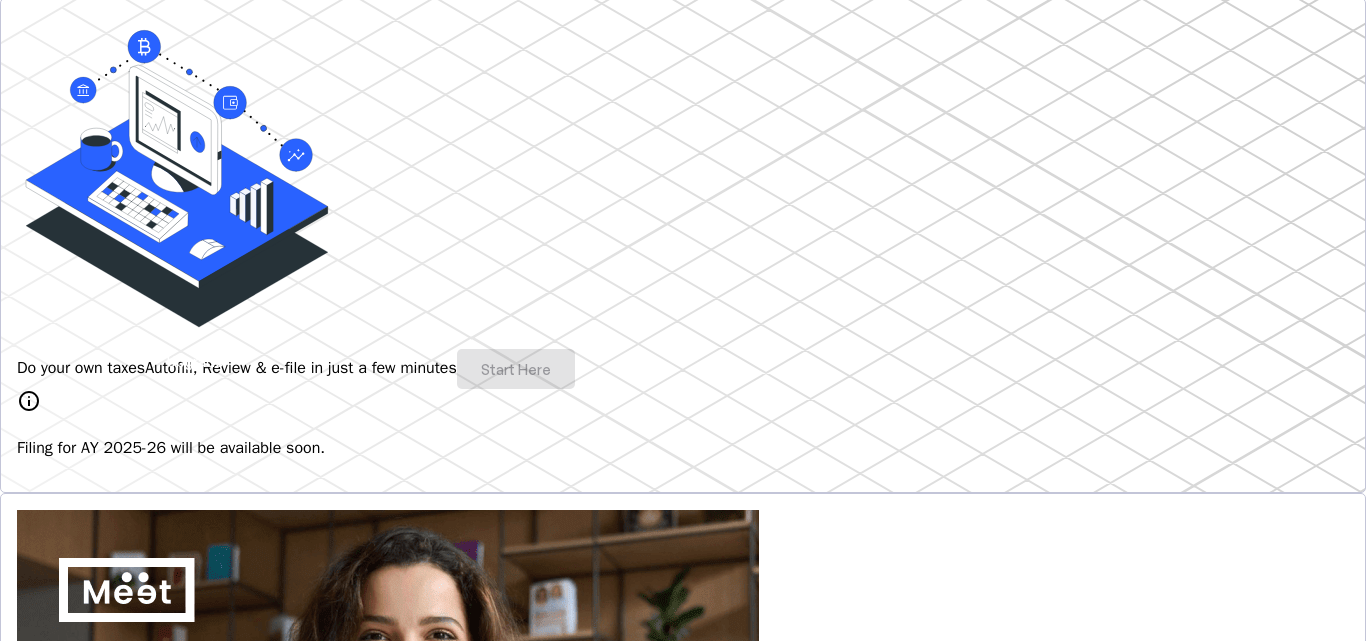 scroll, scrollTop: 261, scrollLeft: 0, axis: vertical 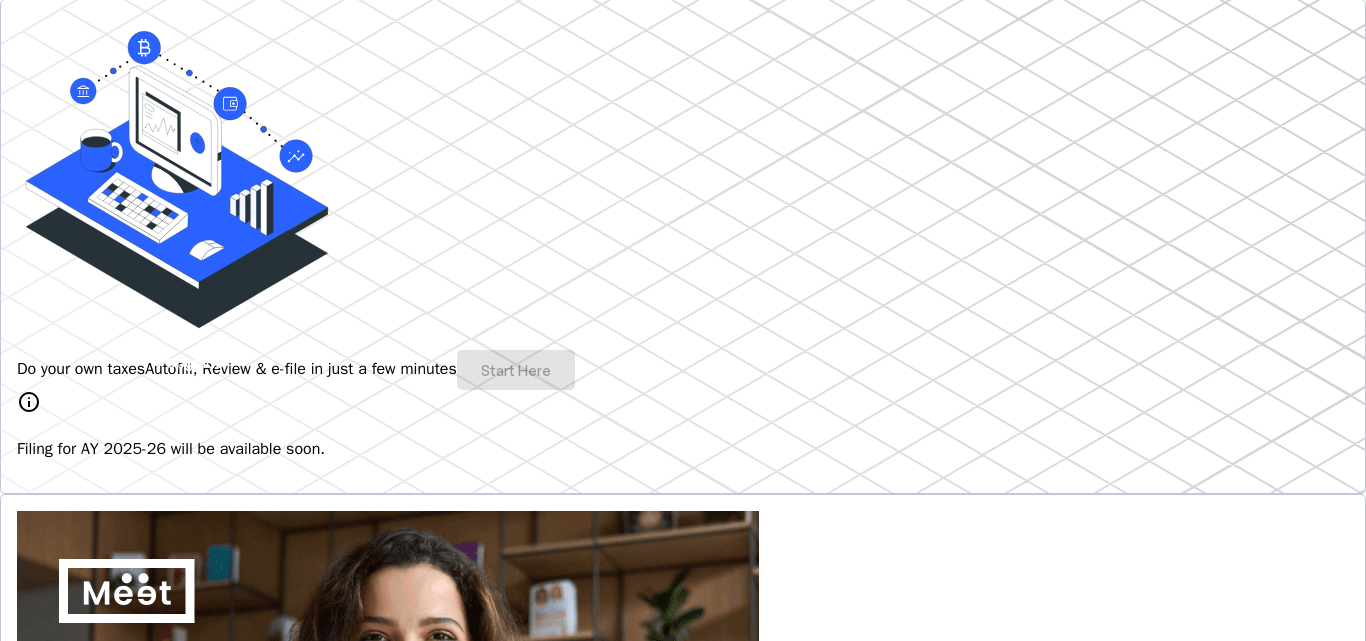 click on "Do your own taxes   Autofill, Review & e-file in just a few minutes   Start Here" at bounding box center (683, 370) 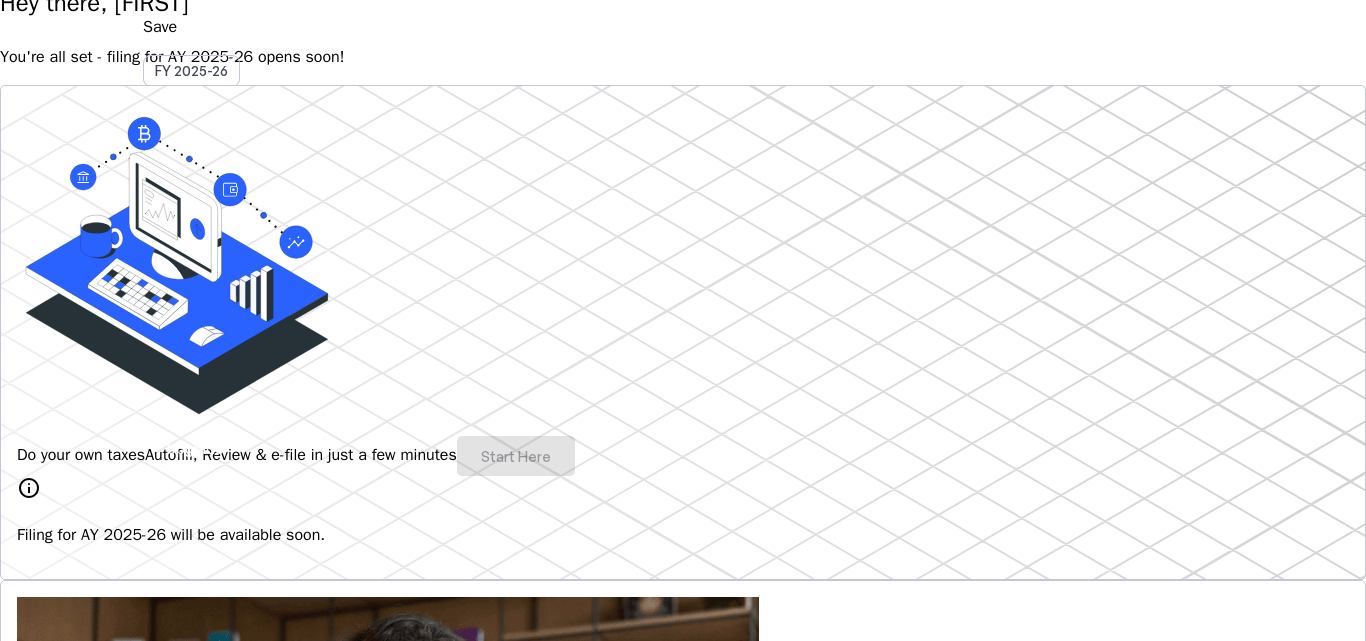 scroll, scrollTop: 0, scrollLeft: 0, axis: both 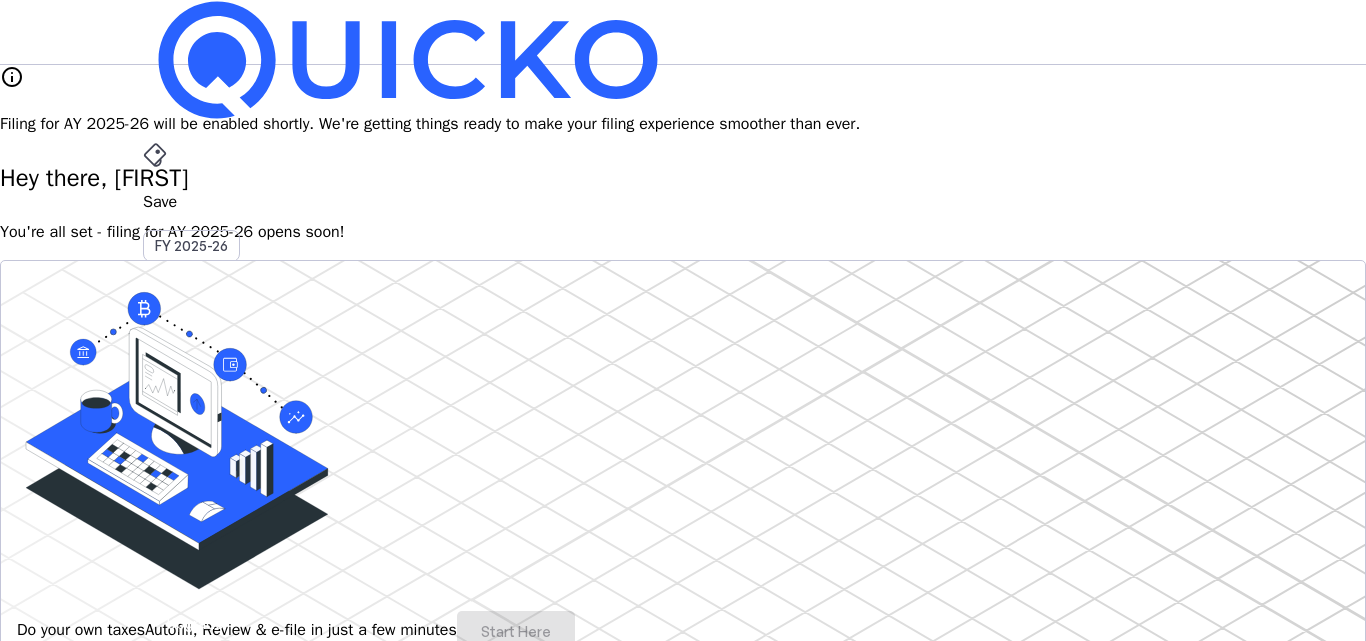 click on "AG" at bounding box center [159, 587] 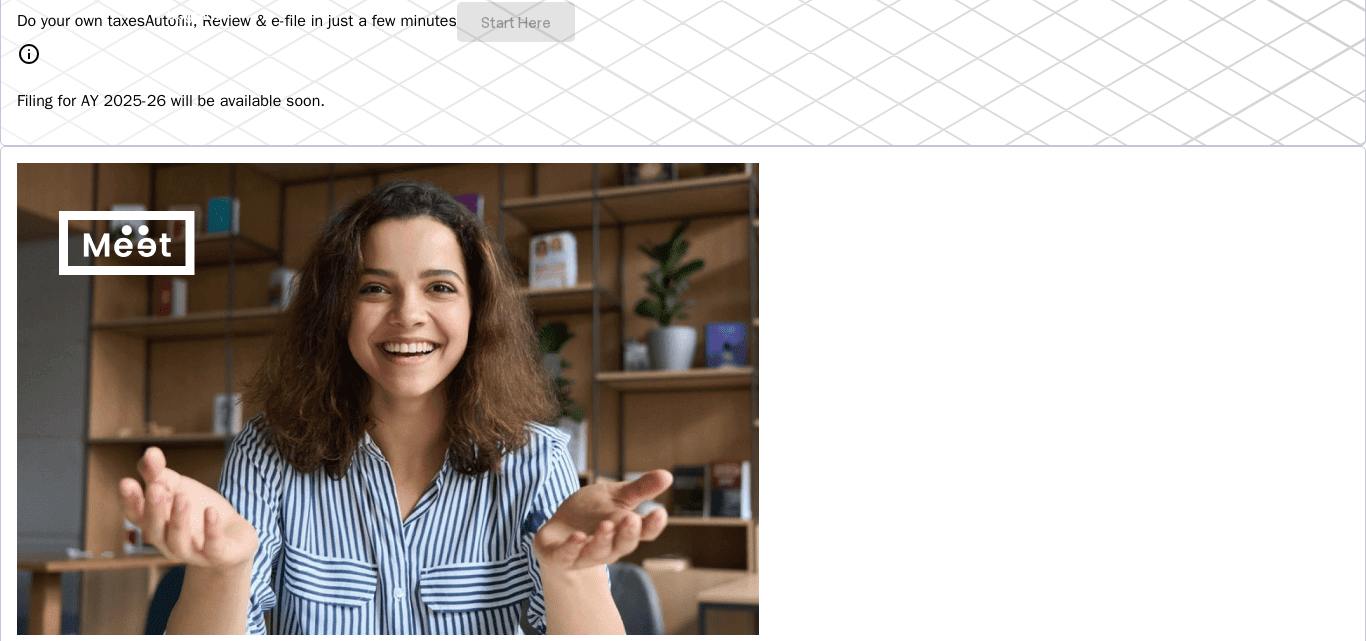 scroll, scrollTop: 0, scrollLeft: 0, axis: both 